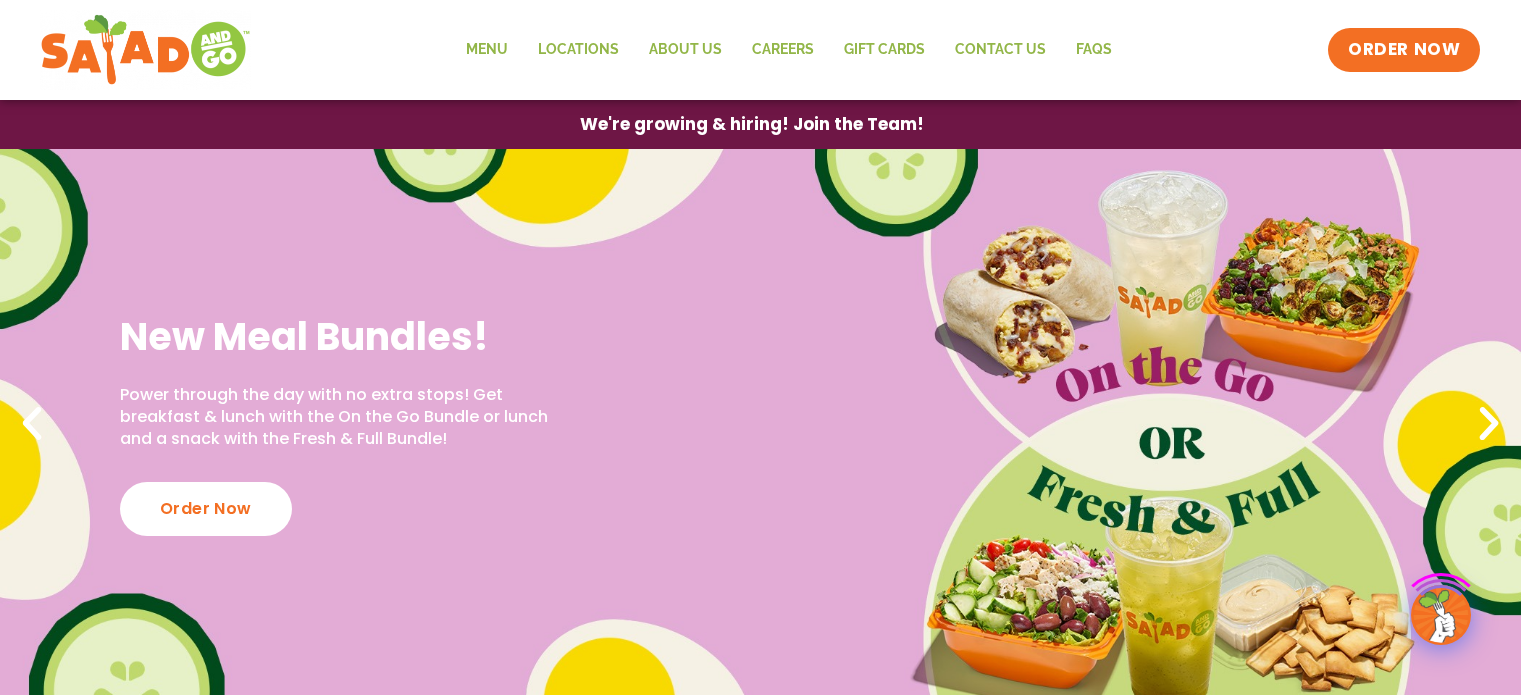 scroll, scrollTop: 0, scrollLeft: 0, axis: both 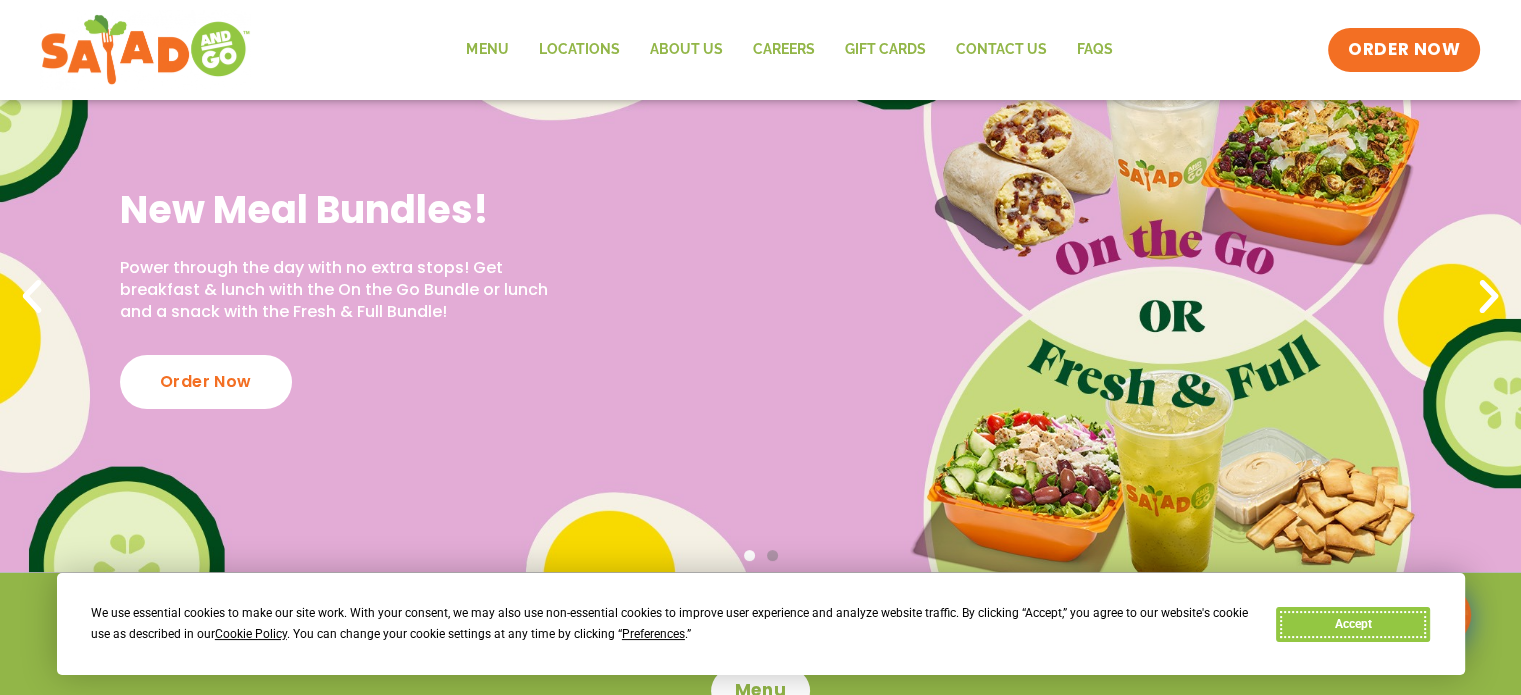 click on "Accept" at bounding box center [1353, 624] 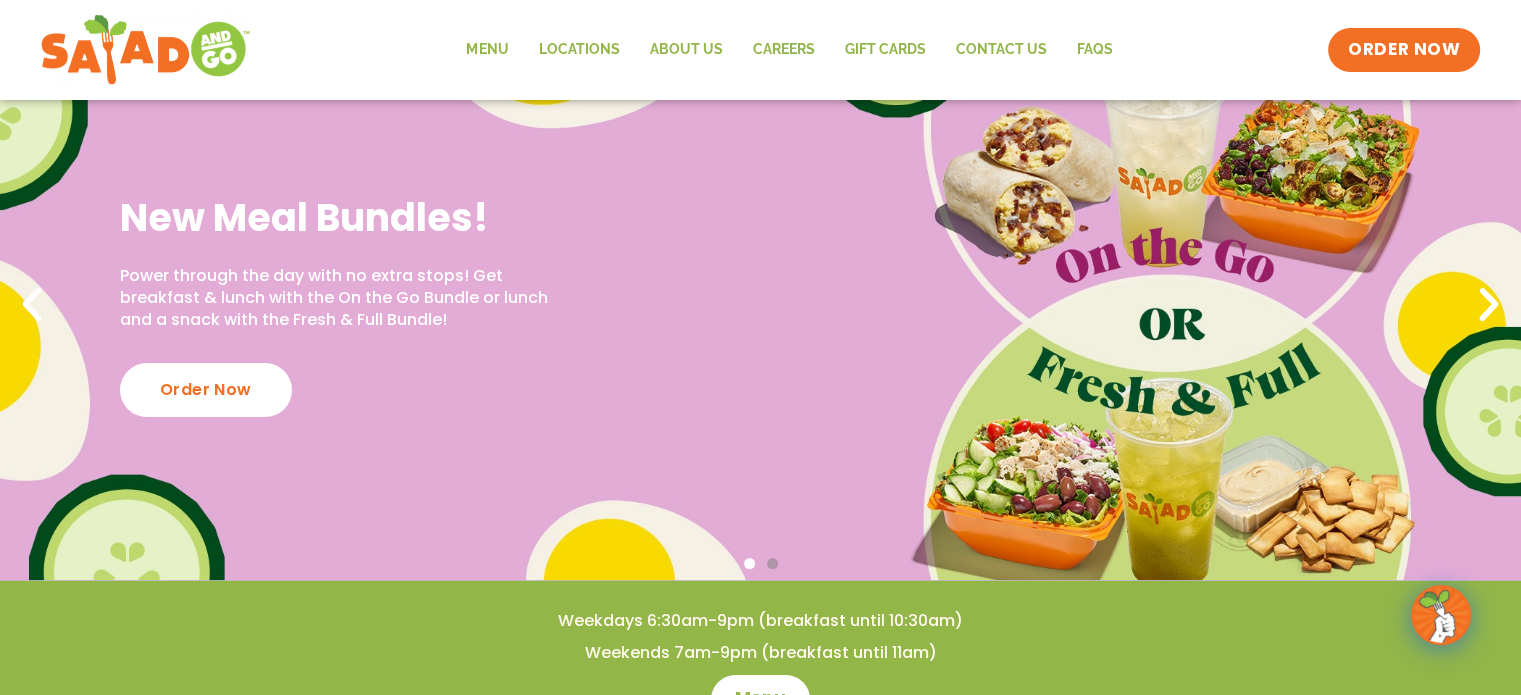 scroll, scrollTop: 0, scrollLeft: 0, axis: both 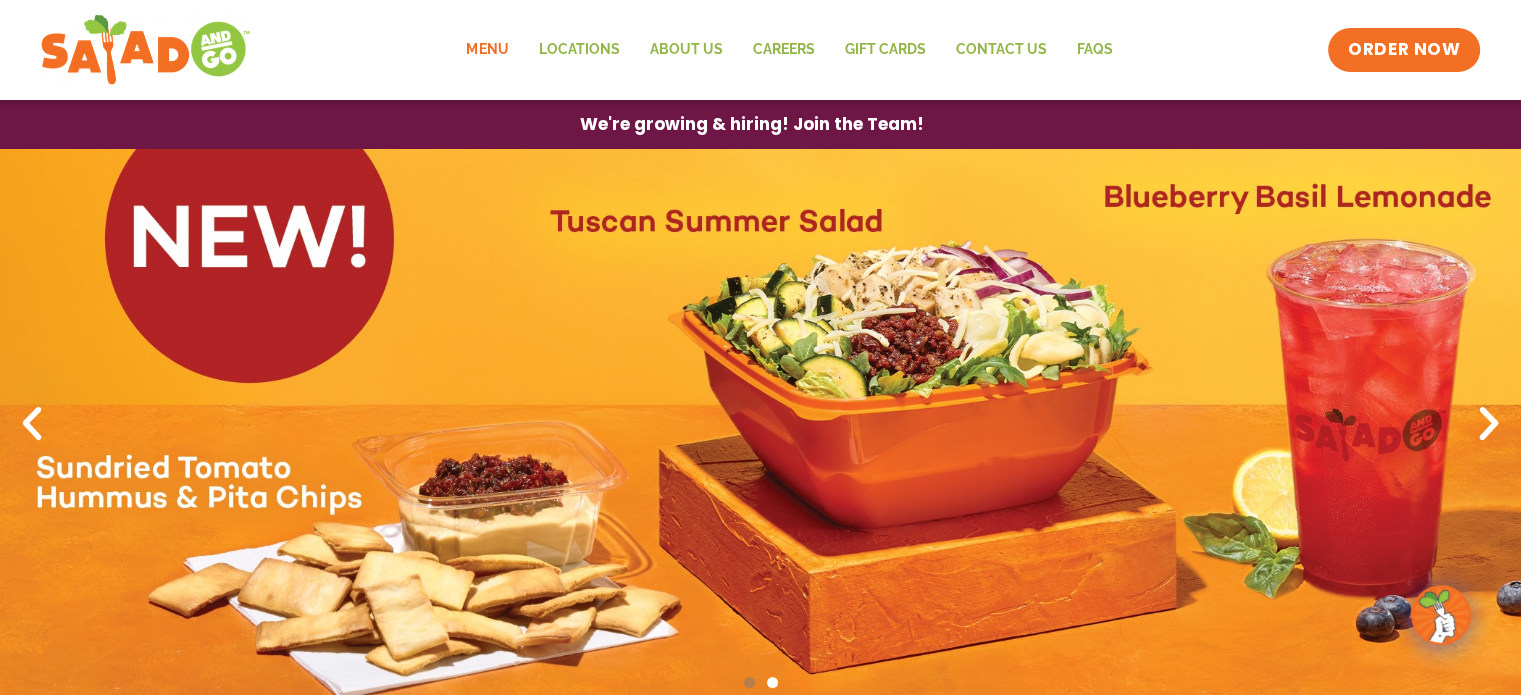 click on "Menu" 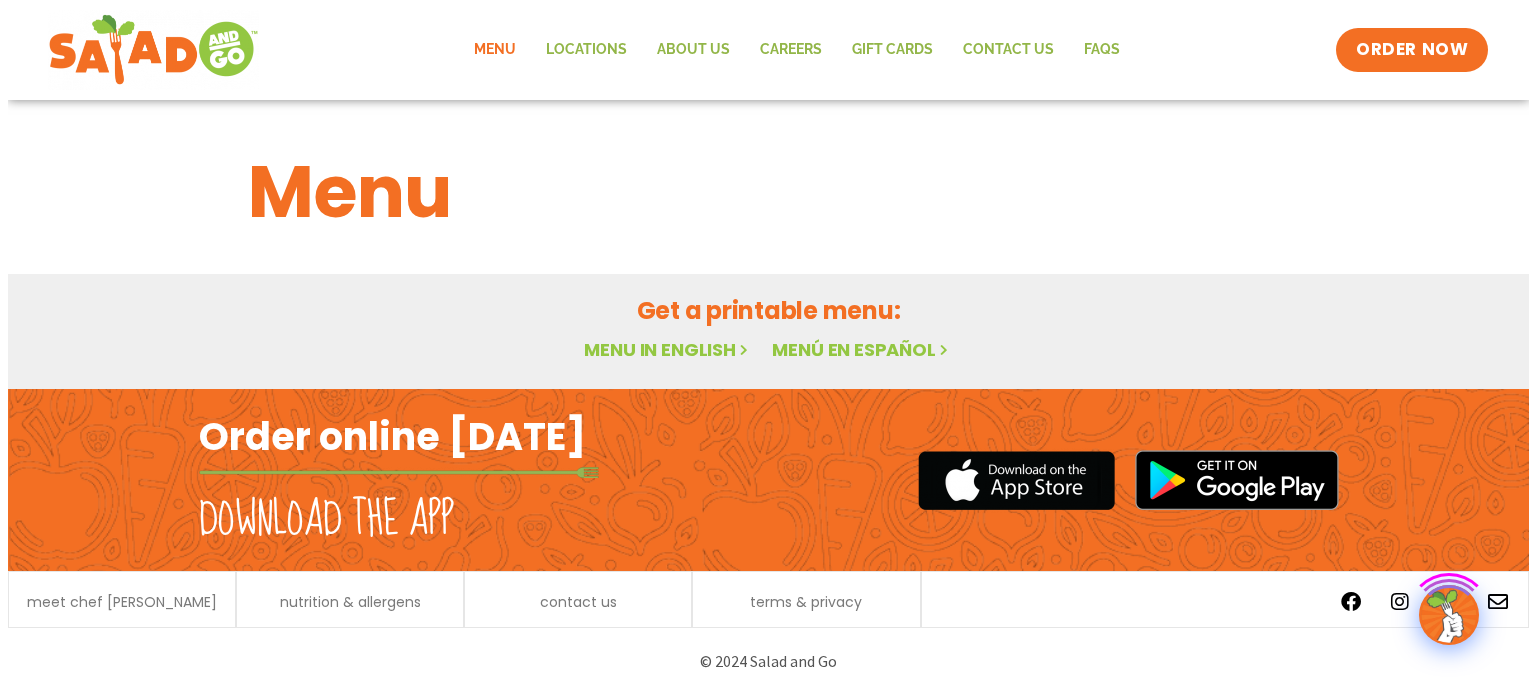 scroll, scrollTop: 0, scrollLeft: 0, axis: both 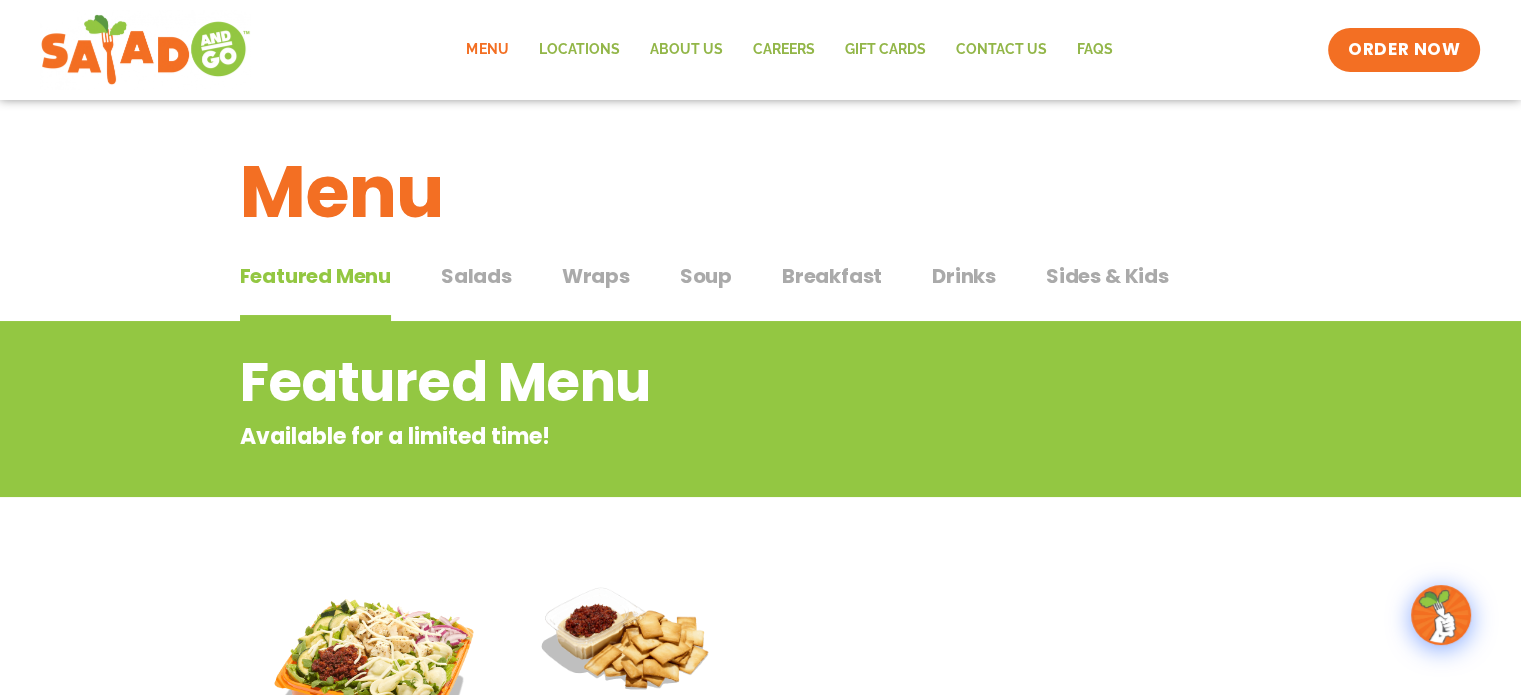click on "Salads" at bounding box center [476, 276] 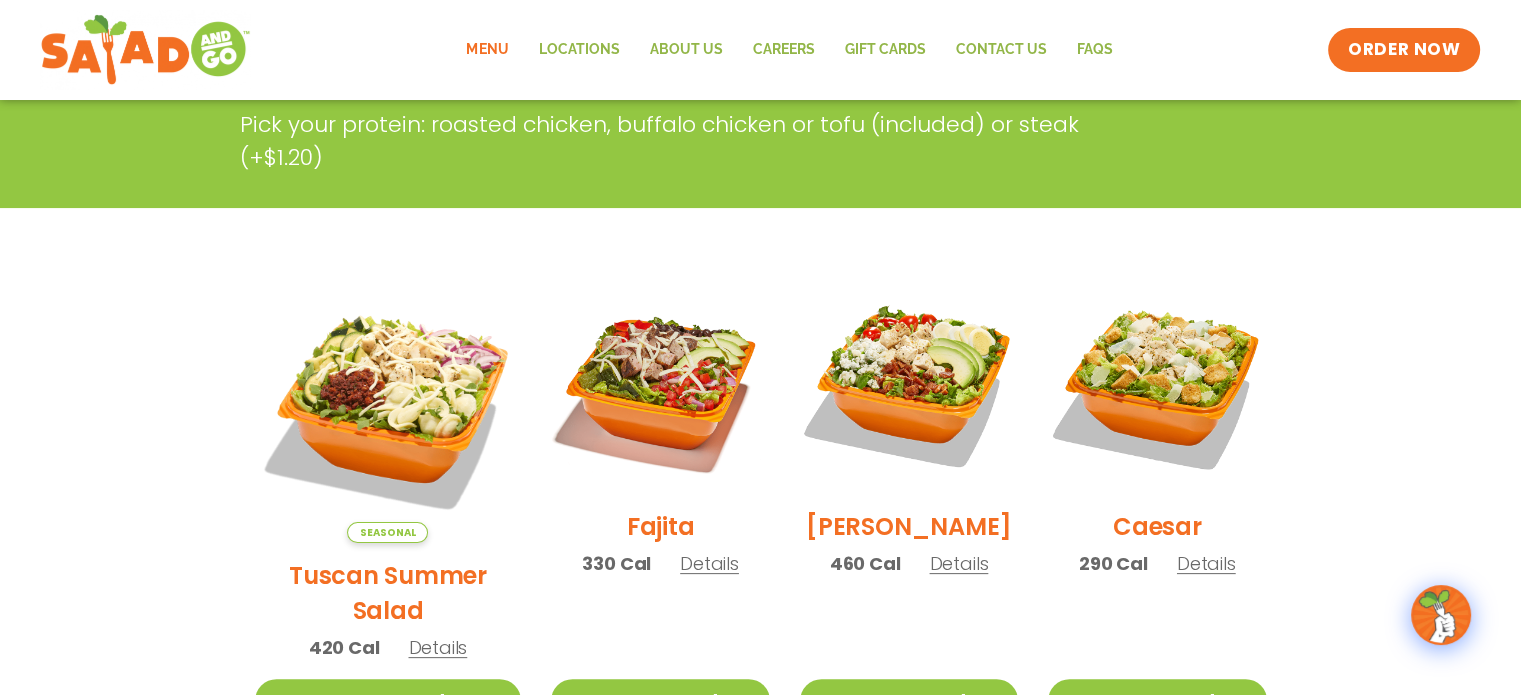 scroll, scrollTop: 0, scrollLeft: 0, axis: both 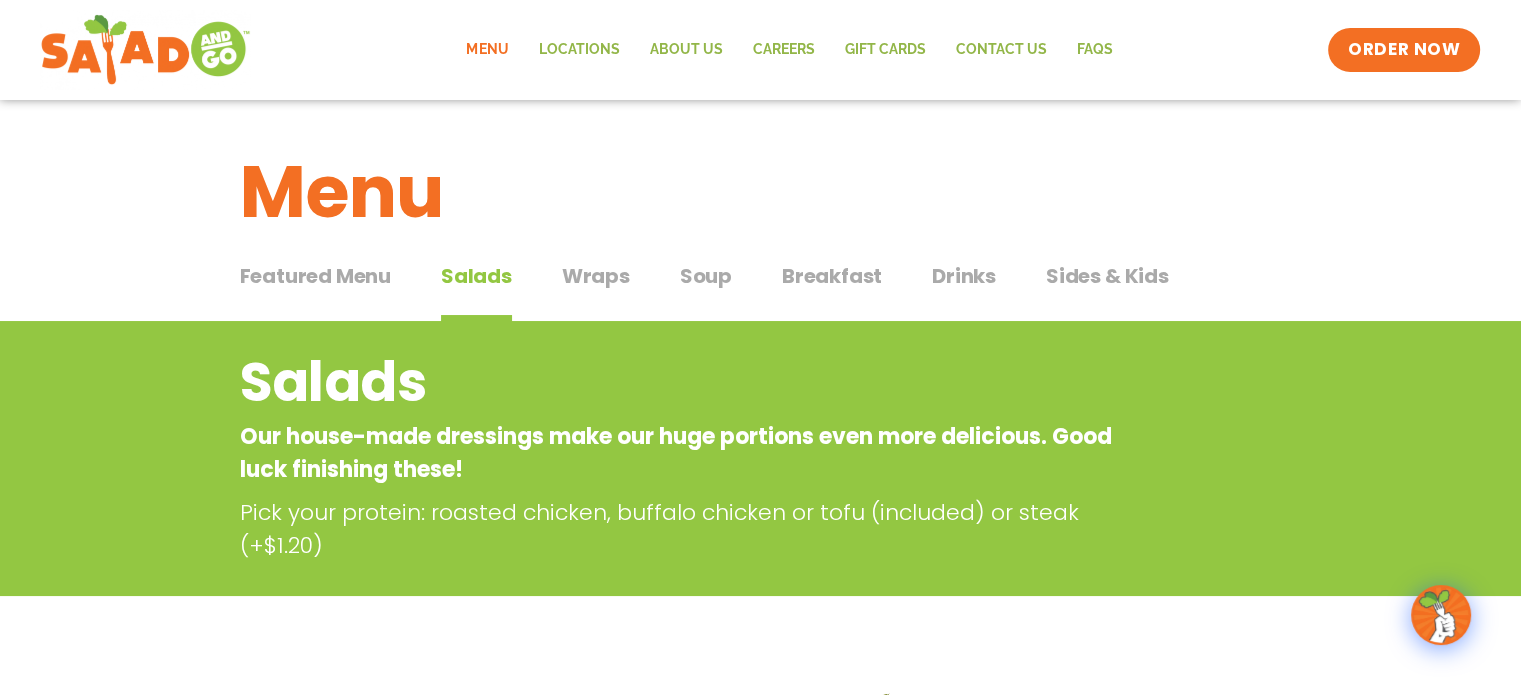 click on "Wraps" at bounding box center (596, 276) 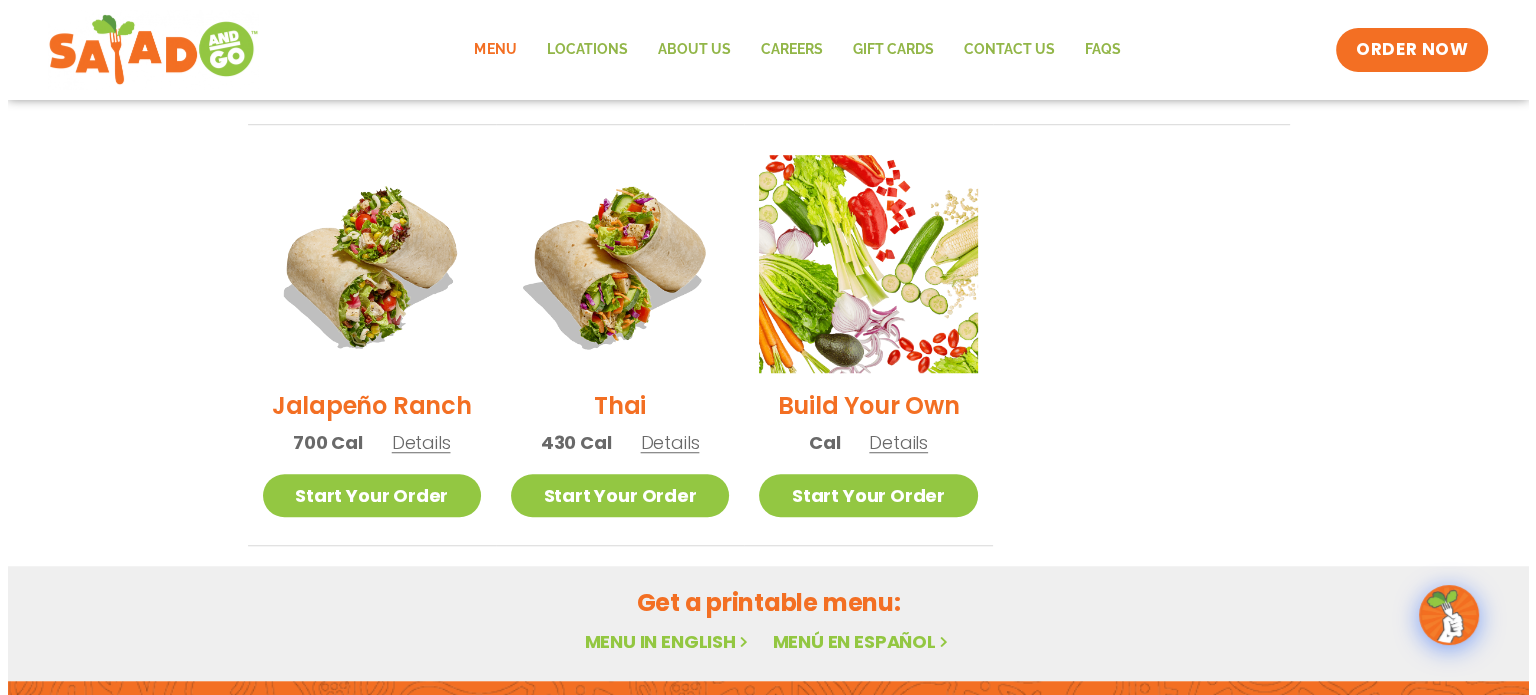 scroll, scrollTop: 1415, scrollLeft: 0, axis: vertical 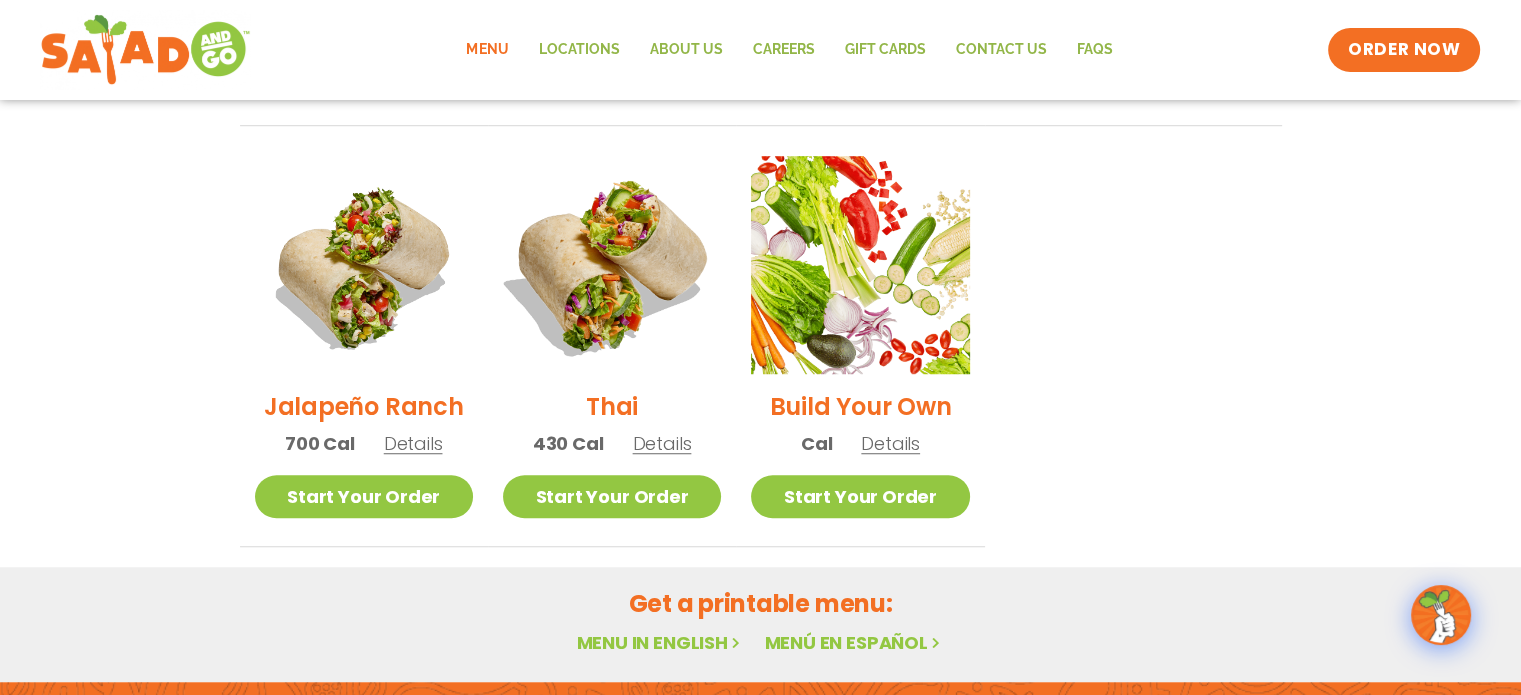 click at bounding box center [612, 265] 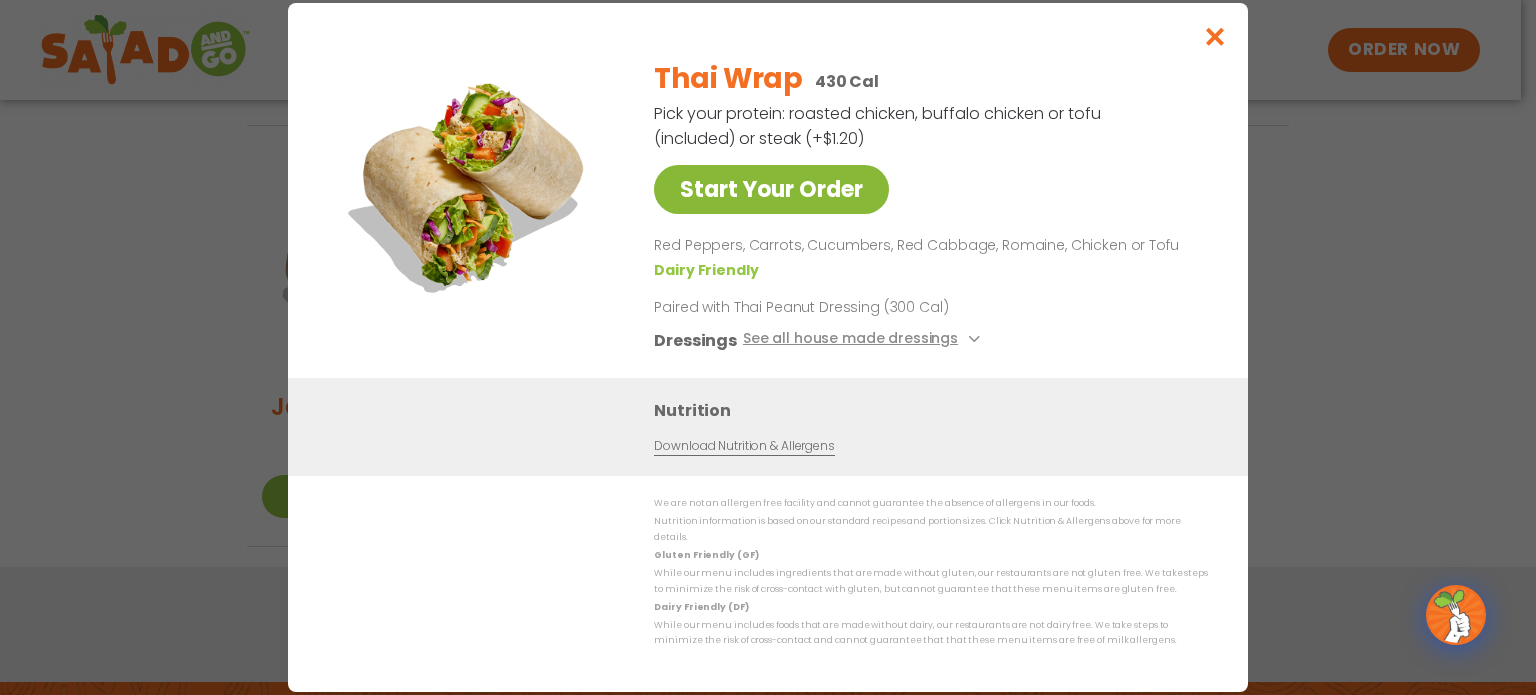 click on "Start Your Order" at bounding box center [771, 189] 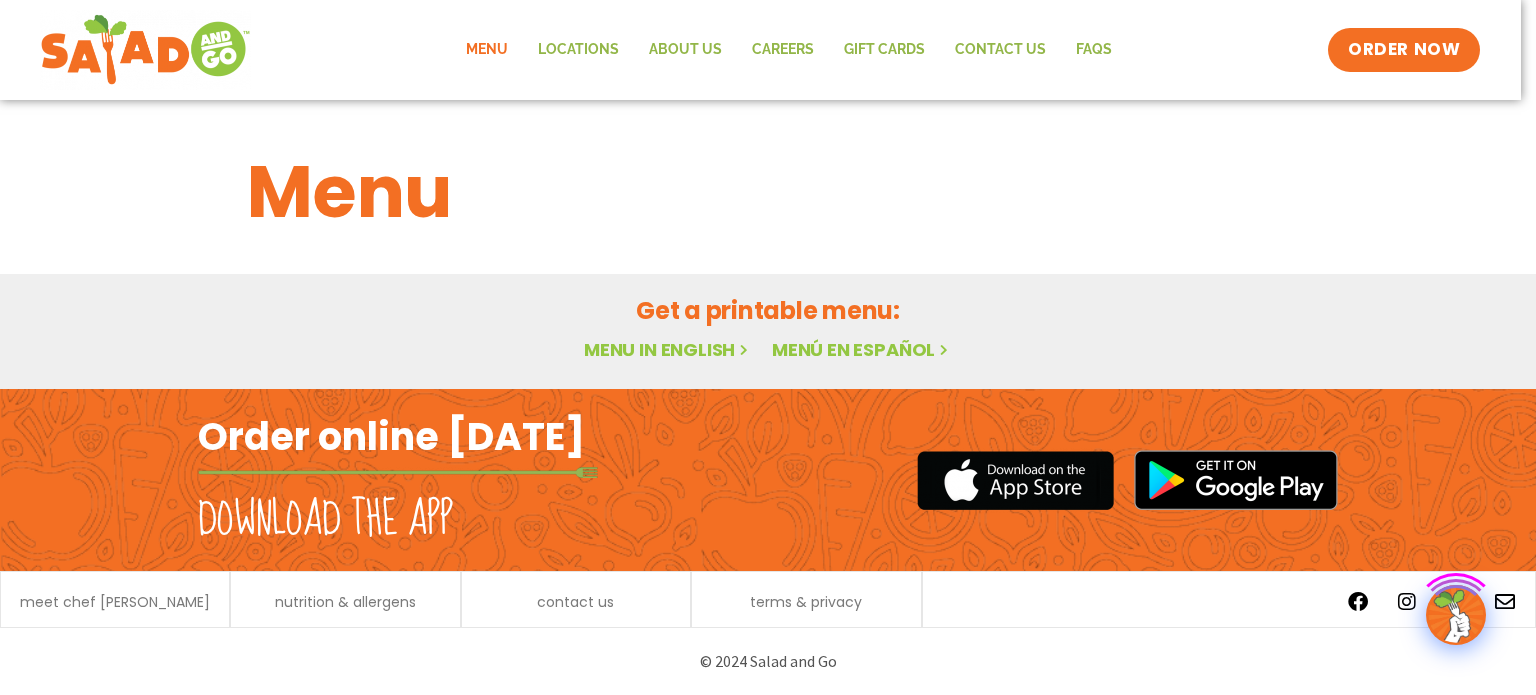scroll, scrollTop: 0, scrollLeft: 0, axis: both 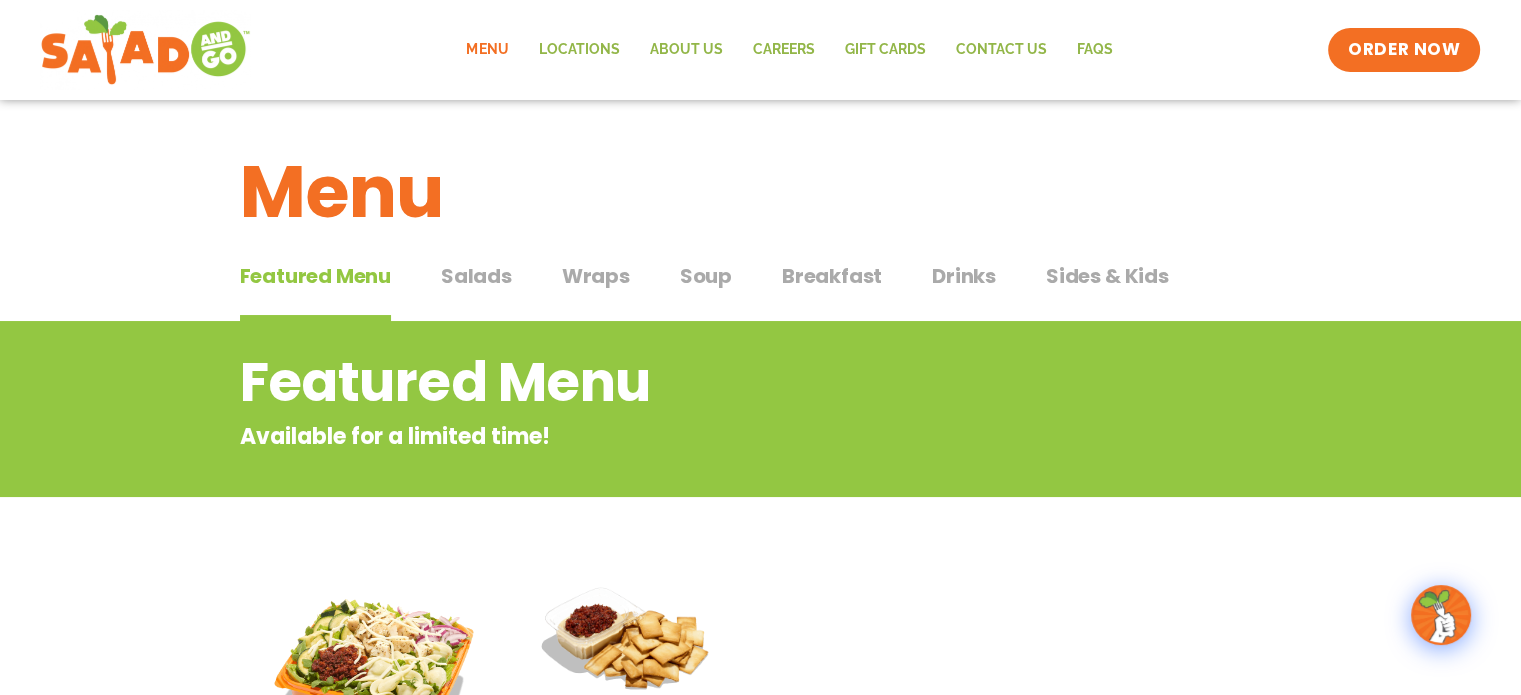 click on "Salads" at bounding box center (476, 276) 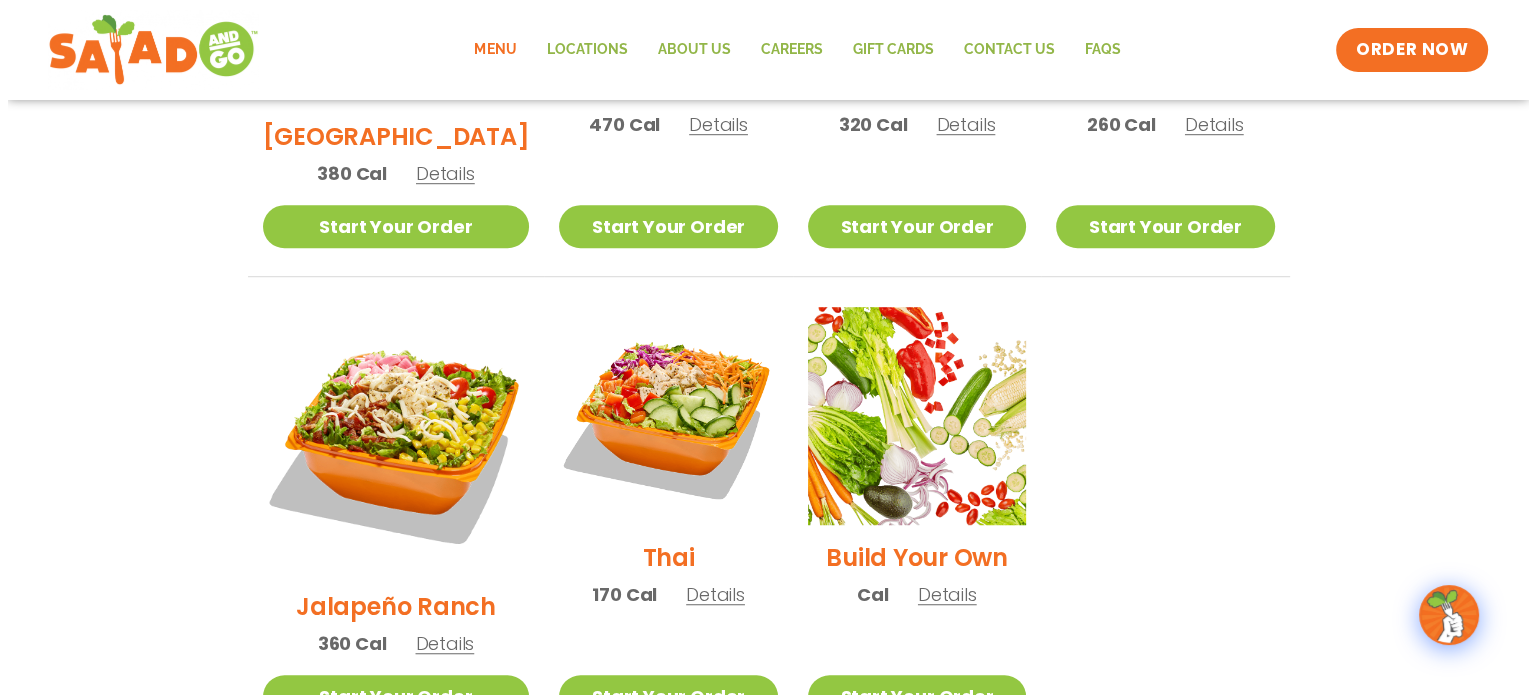 scroll, scrollTop: 1332, scrollLeft: 0, axis: vertical 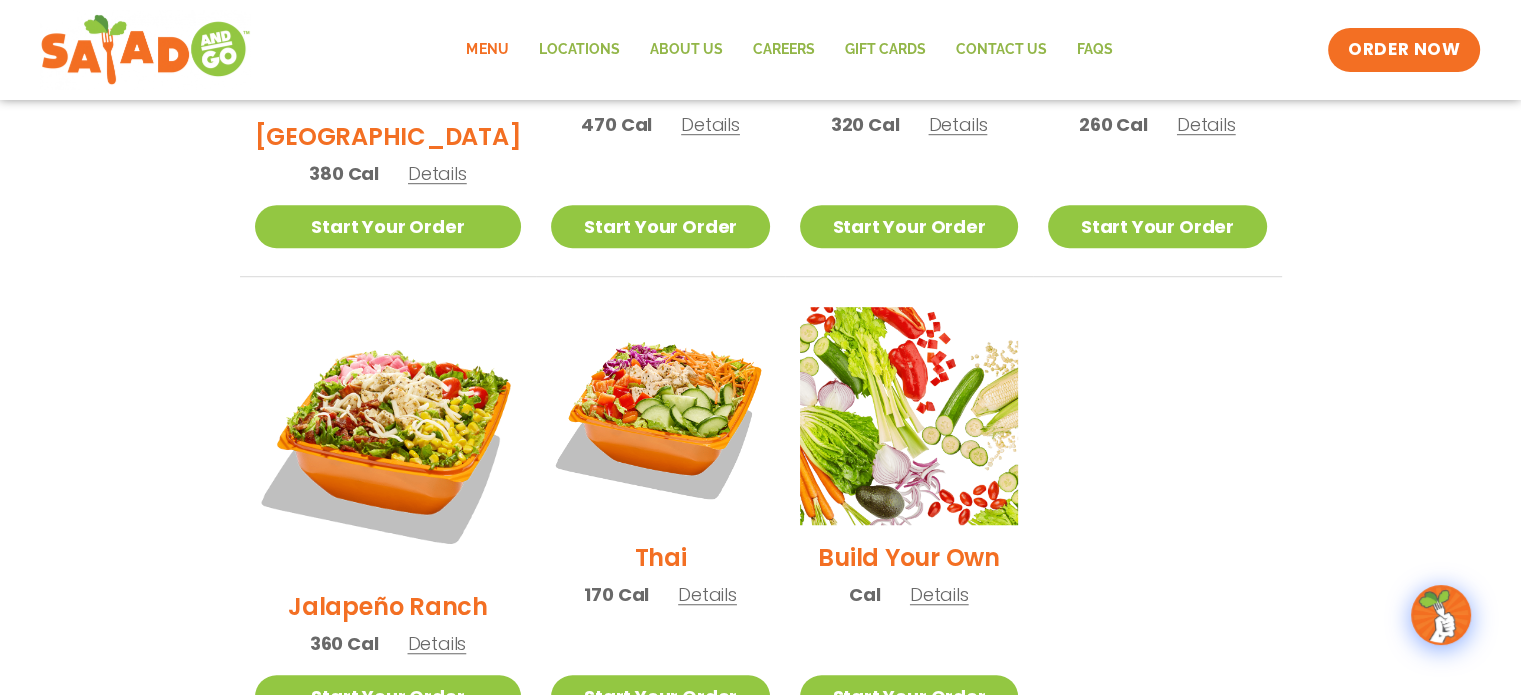 click on "Details" at bounding box center [436, 643] 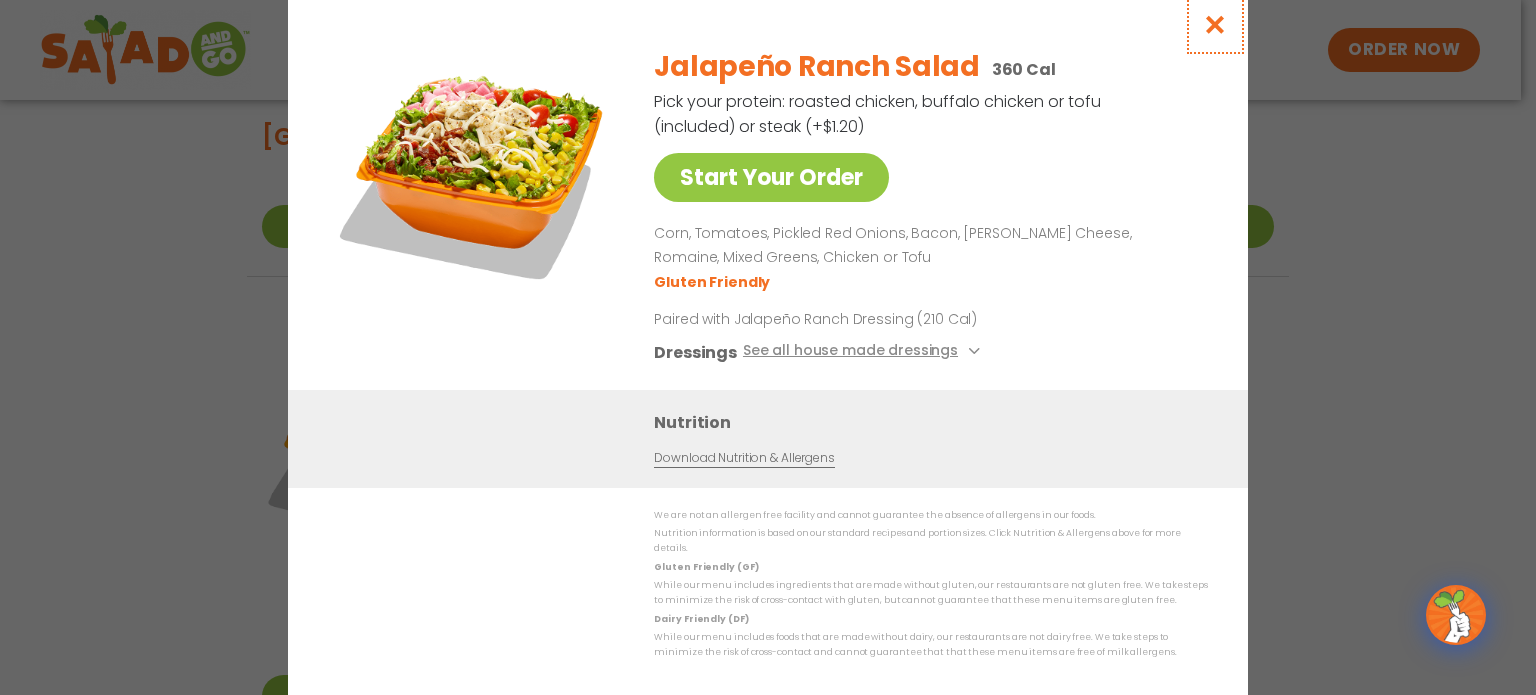 click at bounding box center [1215, 24] 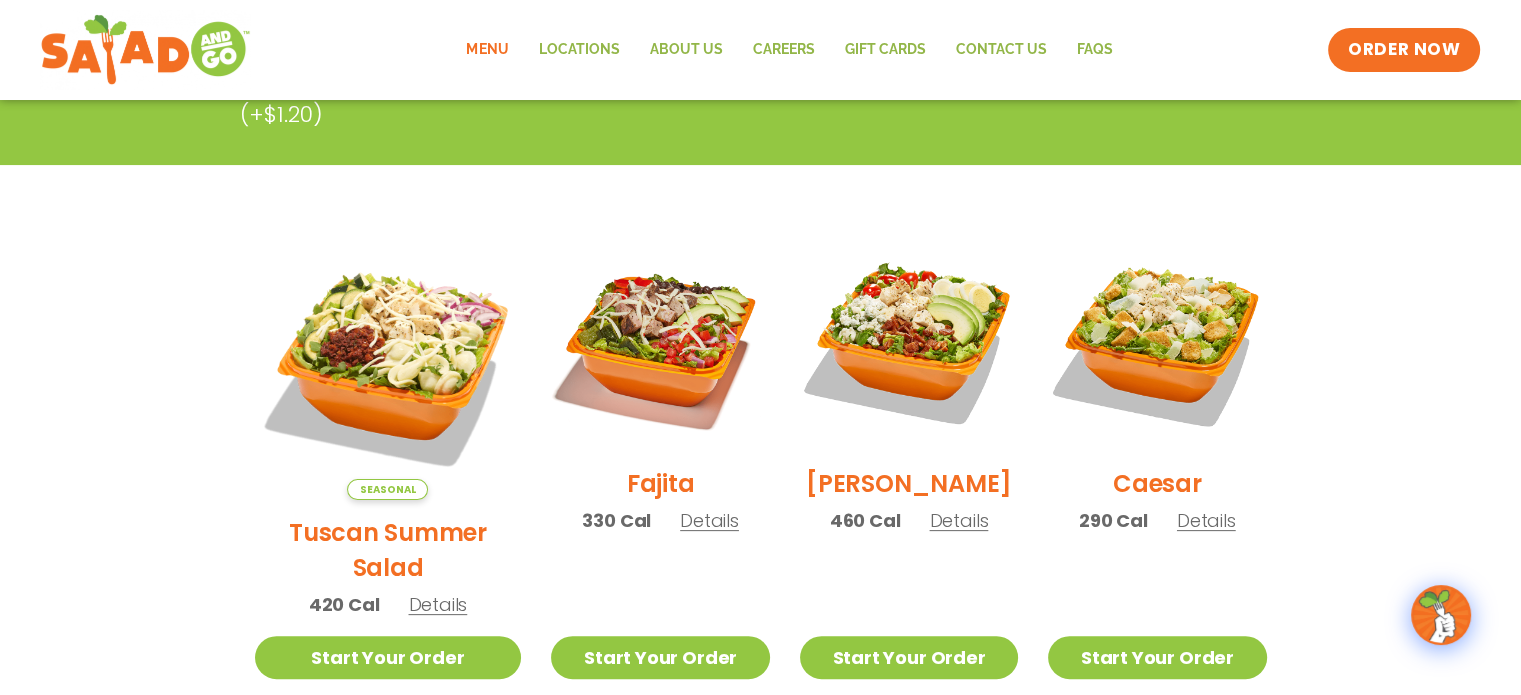 scroll, scrollTop: 430, scrollLeft: 0, axis: vertical 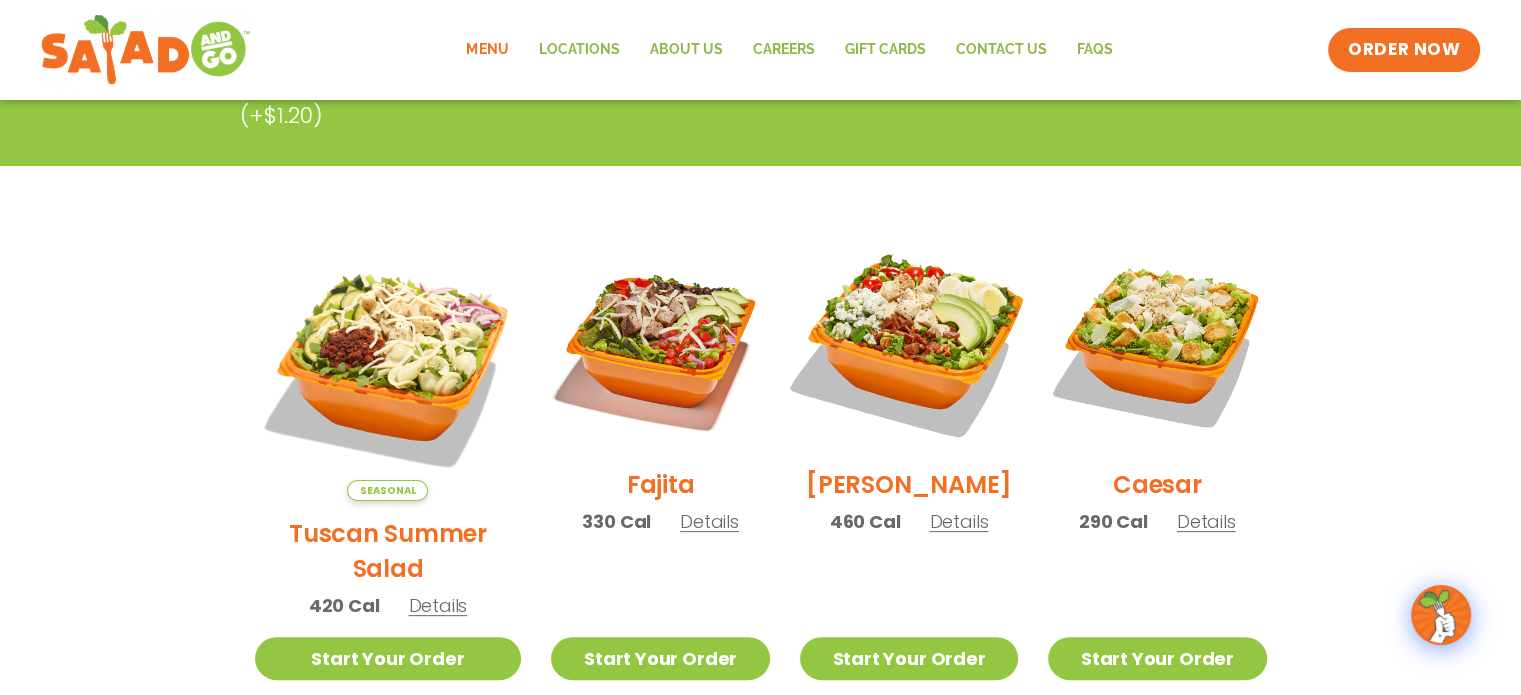 click at bounding box center (909, 343) 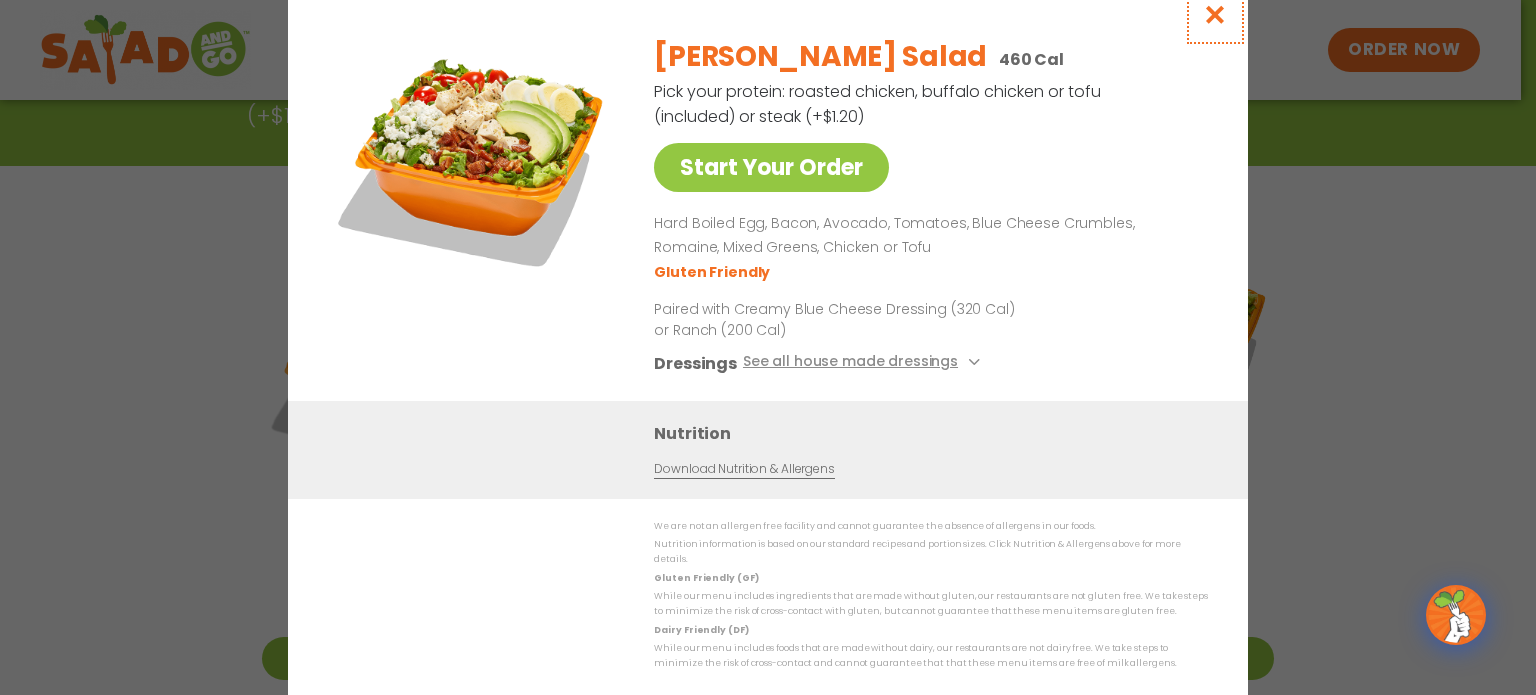 click at bounding box center (1215, 14) 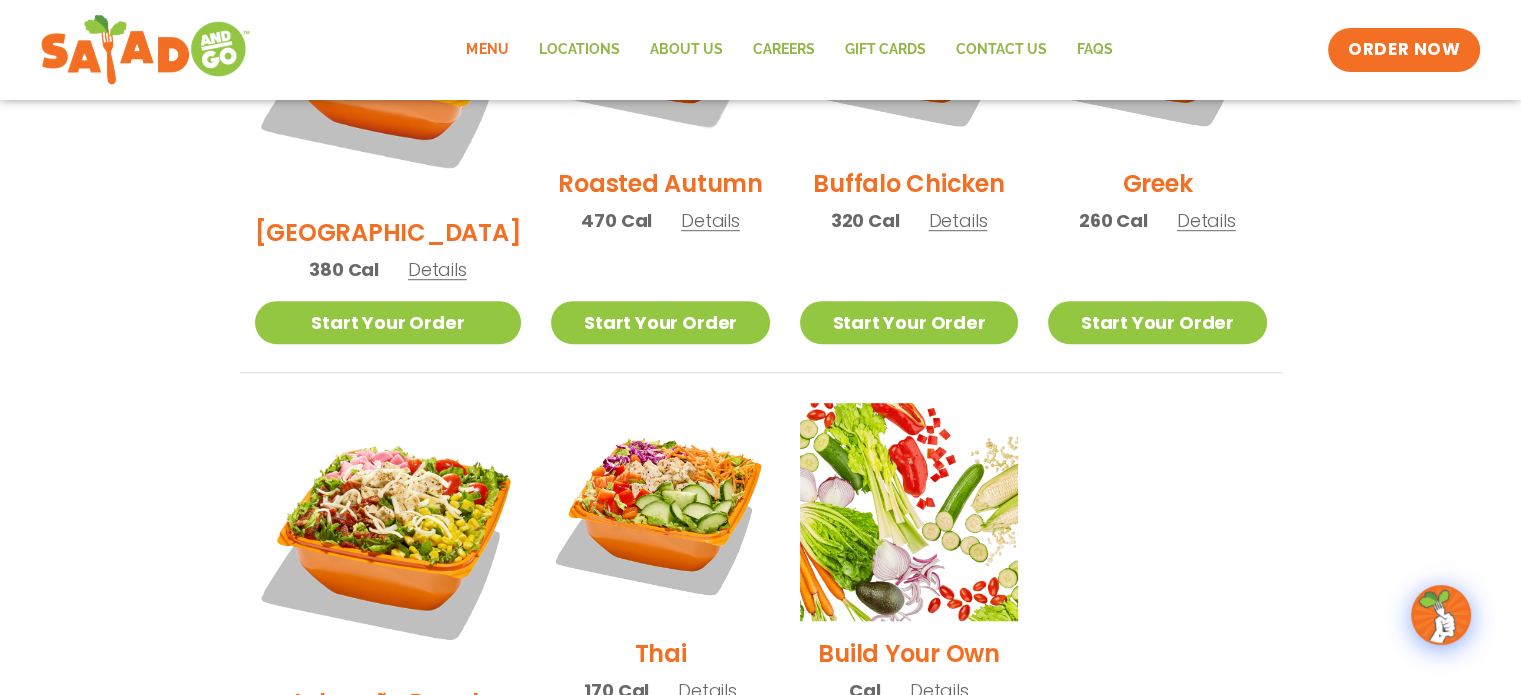 scroll, scrollTop: 1231, scrollLeft: 0, axis: vertical 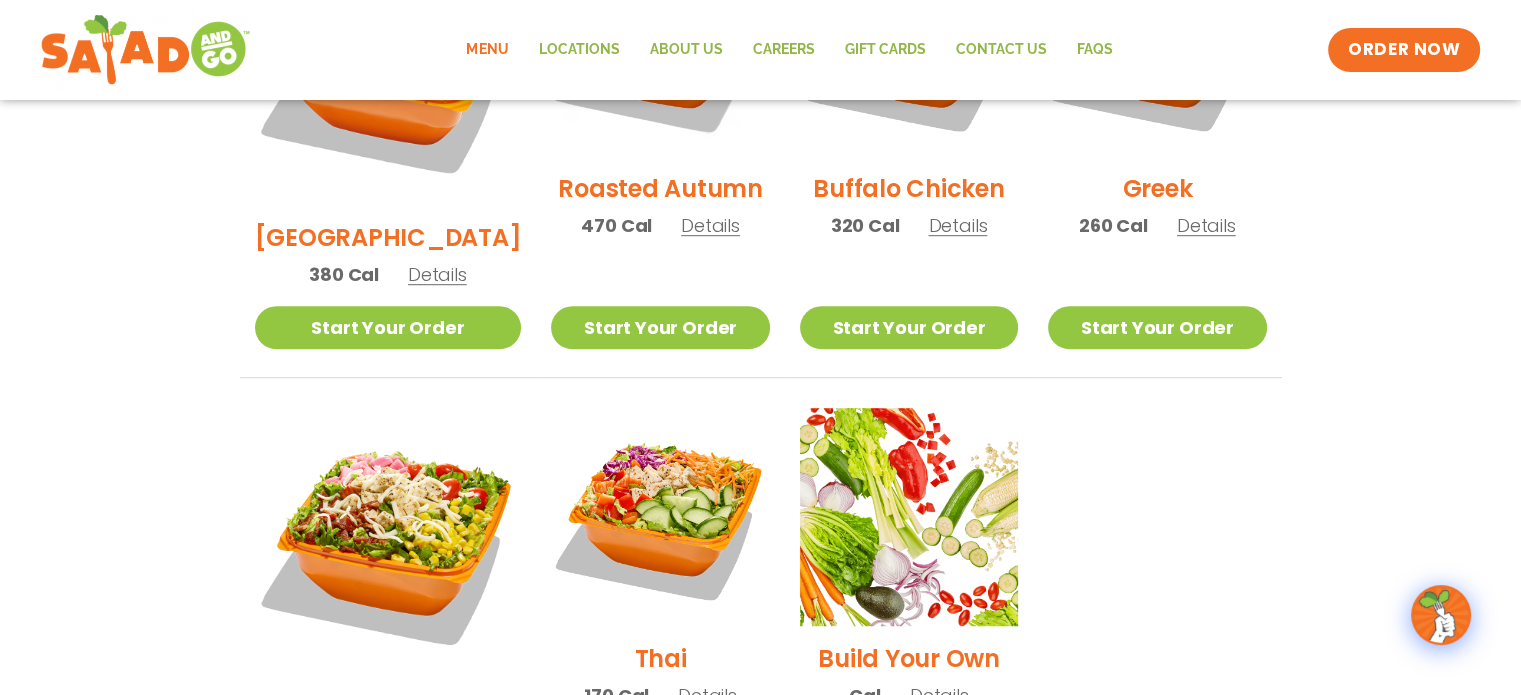 click on "Details" at bounding box center (436, 744) 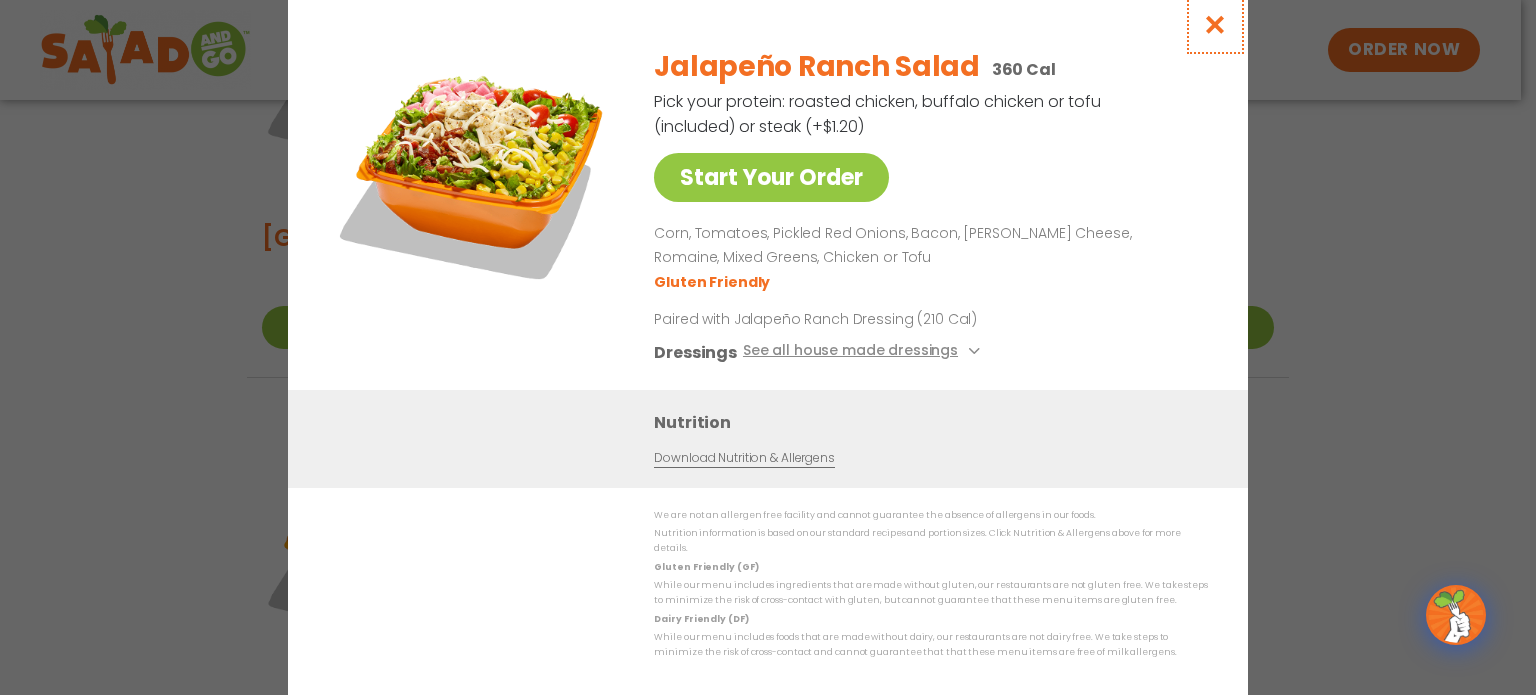 click at bounding box center [1215, 24] 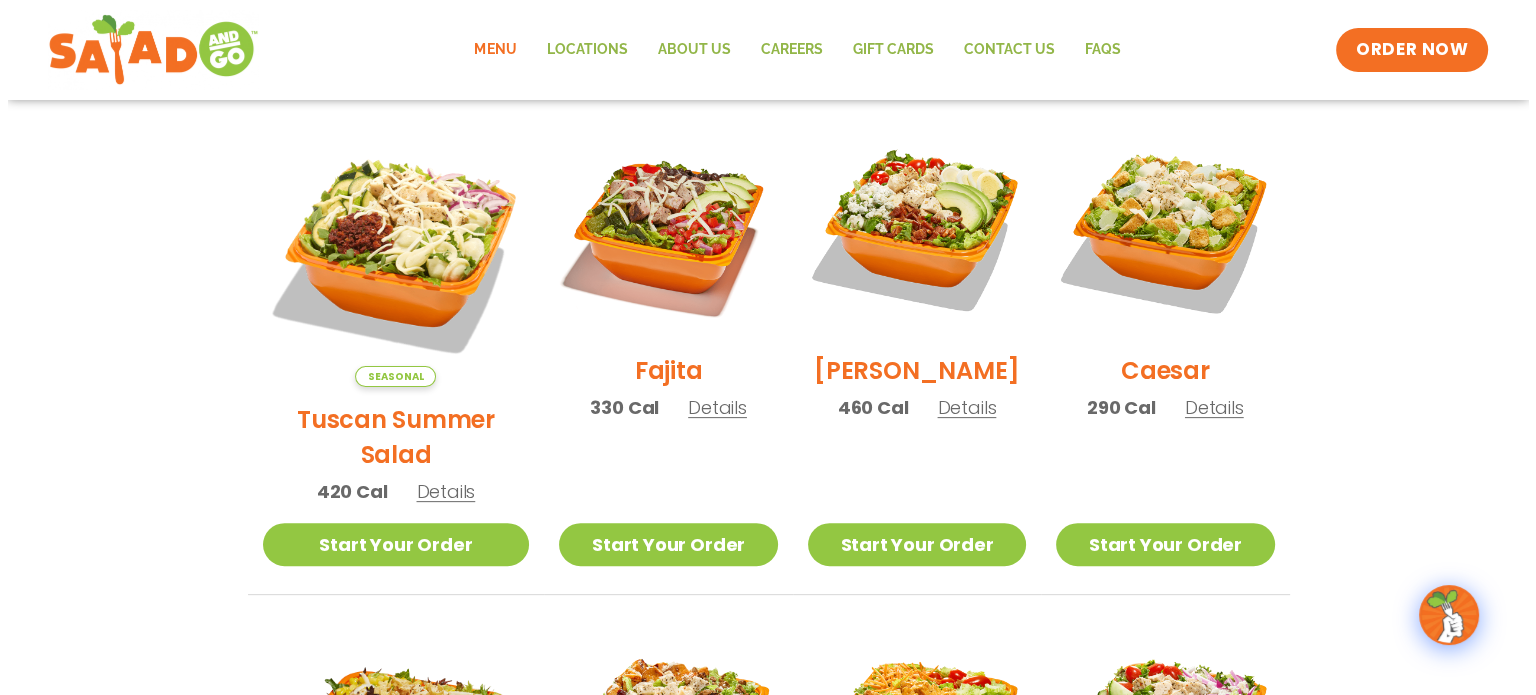 scroll, scrollTop: 544, scrollLeft: 0, axis: vertical 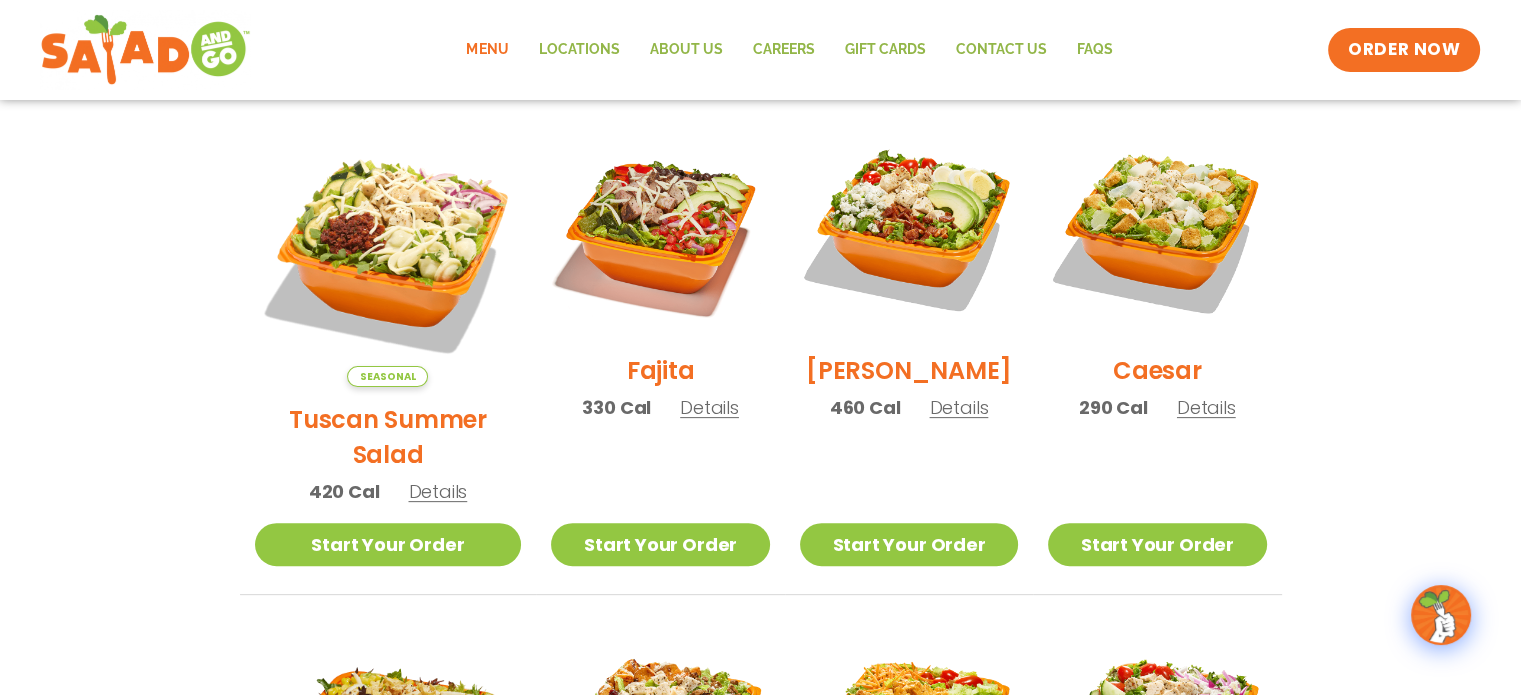 click on "Details" at bounding box center [958, 407] 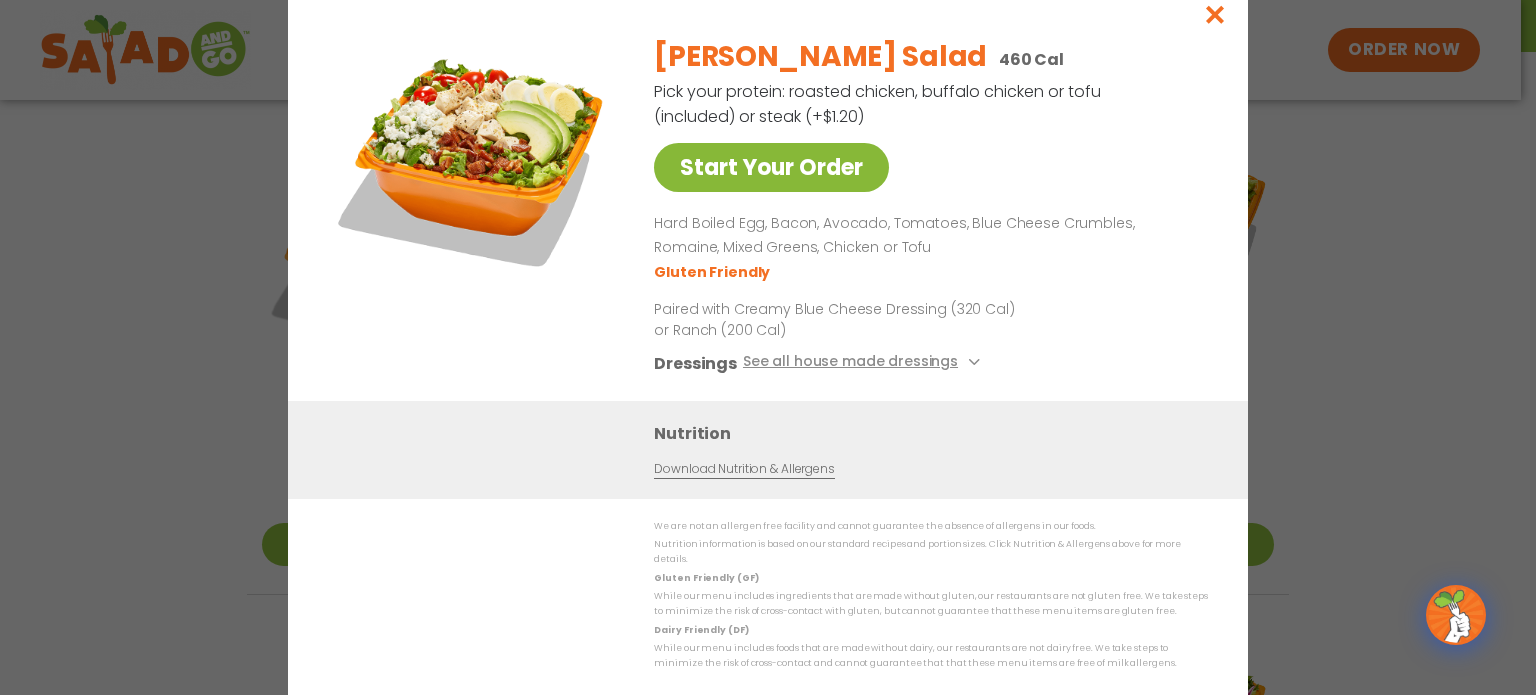 click on "Start Your Order" at bounding box center (771, 167) 